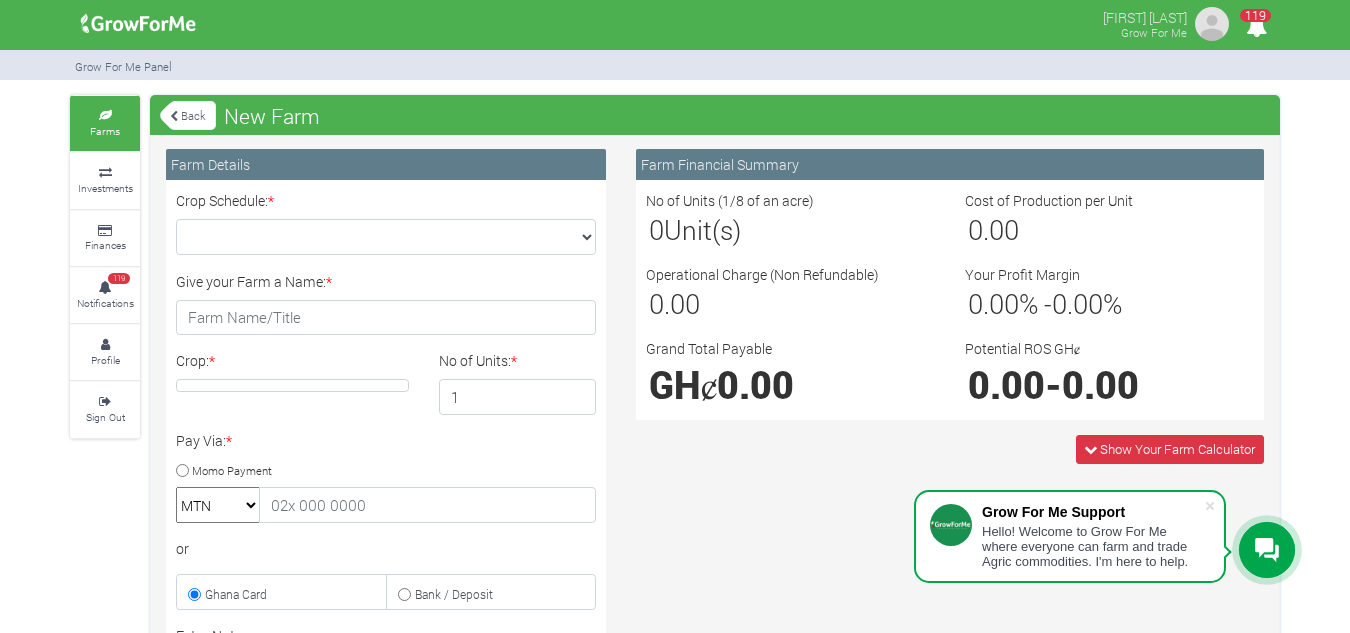 scroll, scrollTop: 0, scrollLeft: 0, axis: both 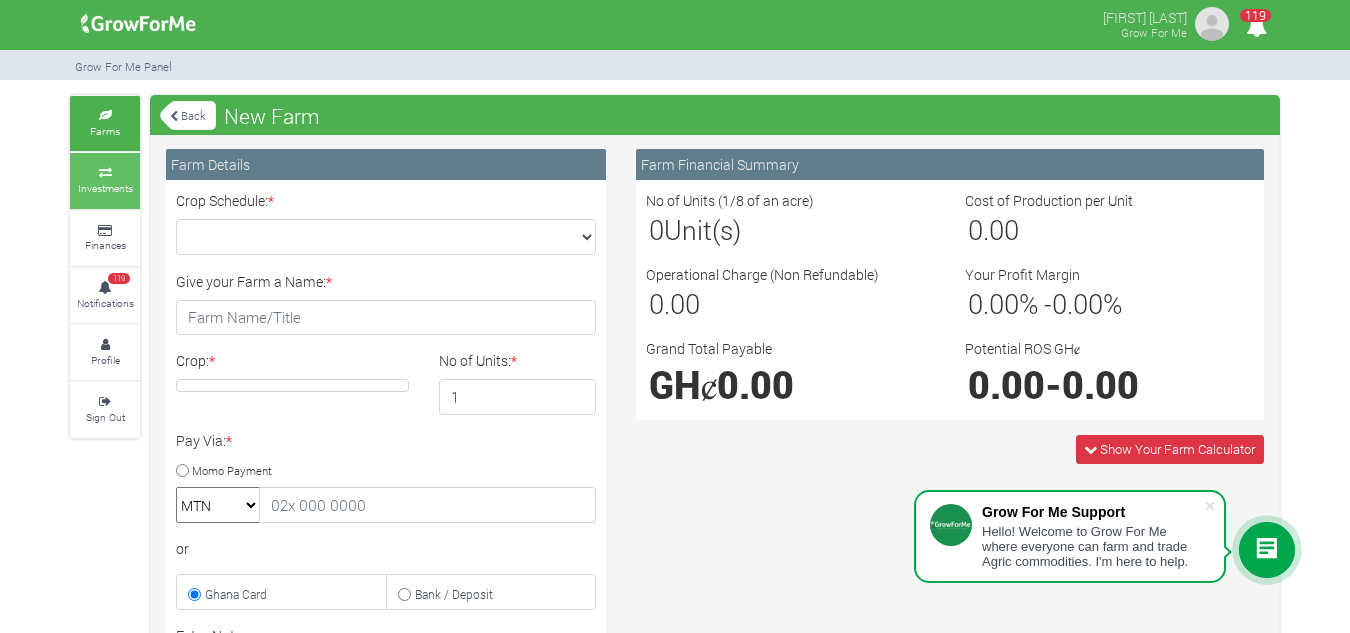 click on "Investments" at bounding box center (105, 188) 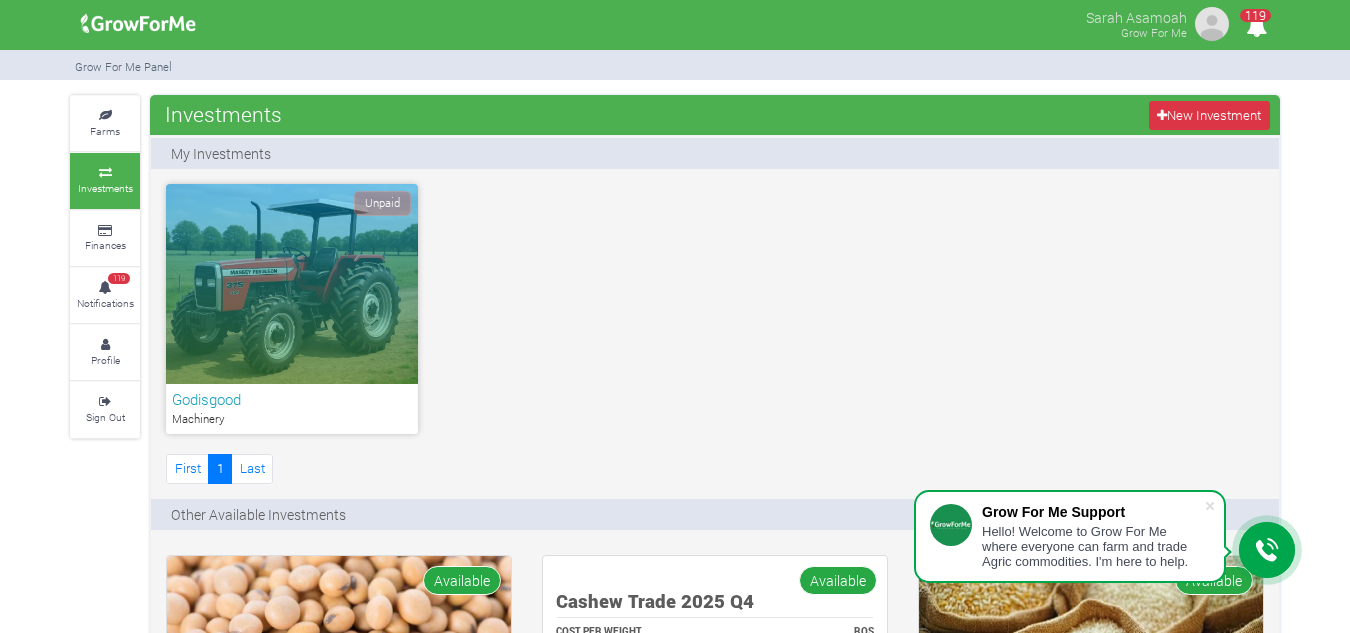 scroll, scrollTop: 0, scrollLeft: 0, axis: both 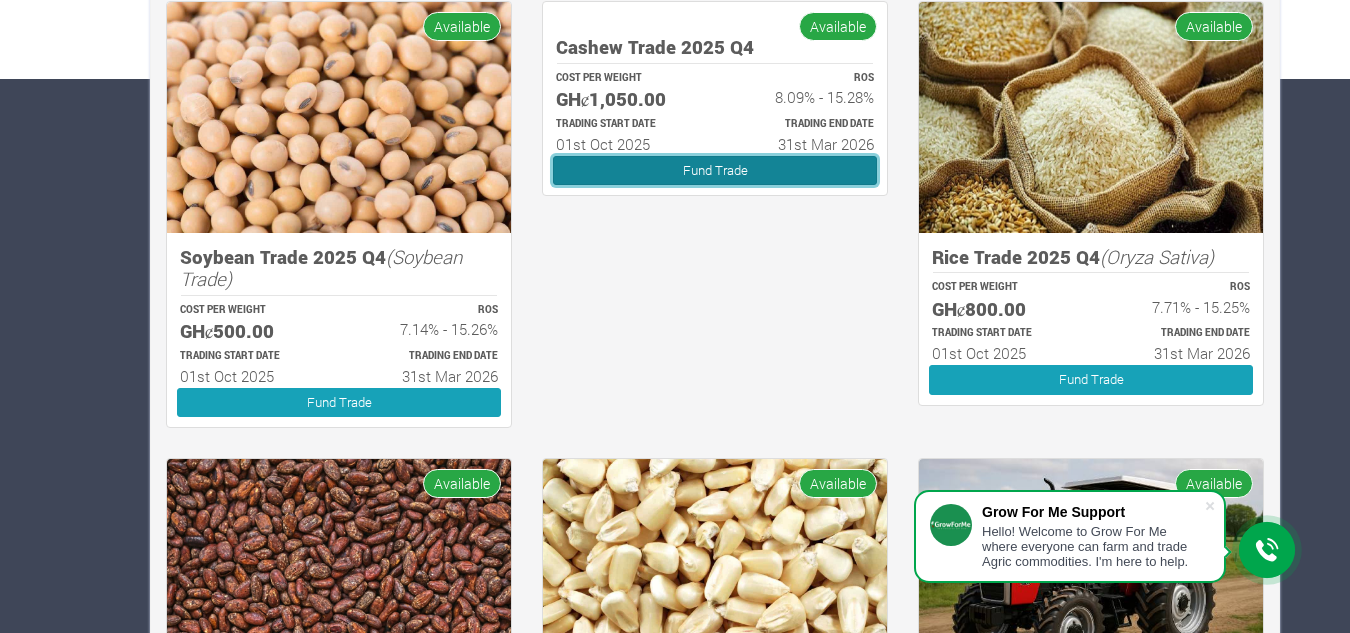 click on "Fund Trade" at bounding box center (715, 170) 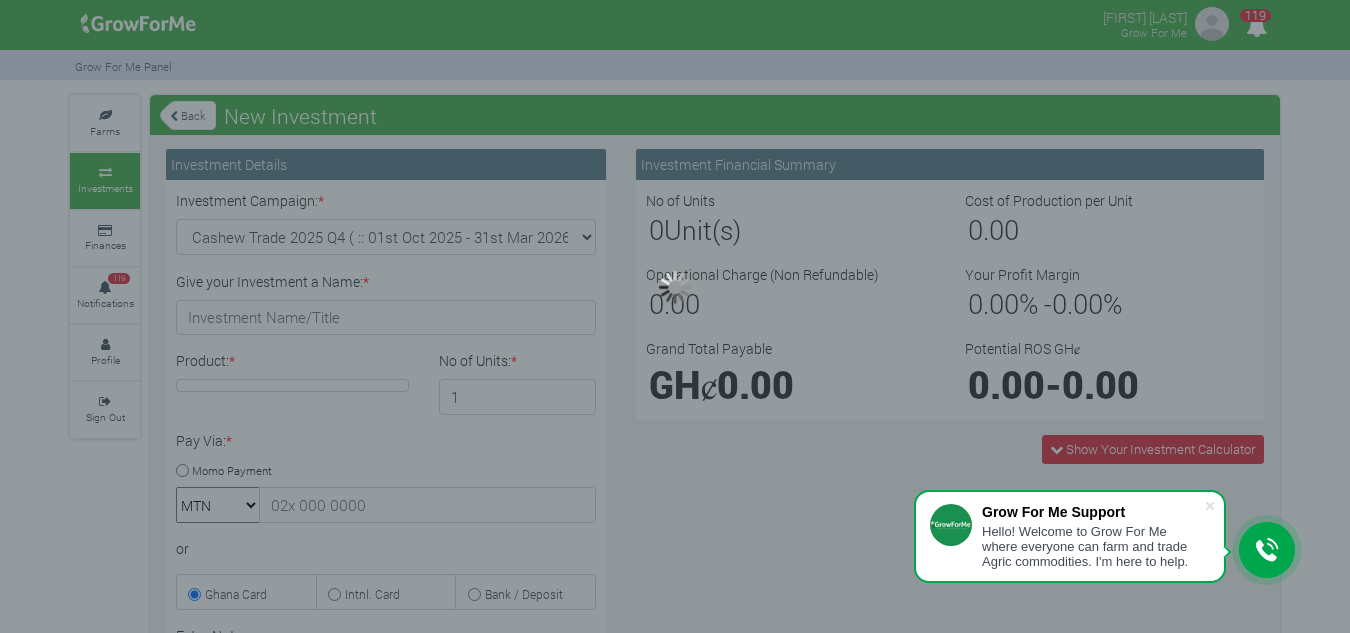 scroll, scrollTop: 0, scrollLeft: 0, axis: both 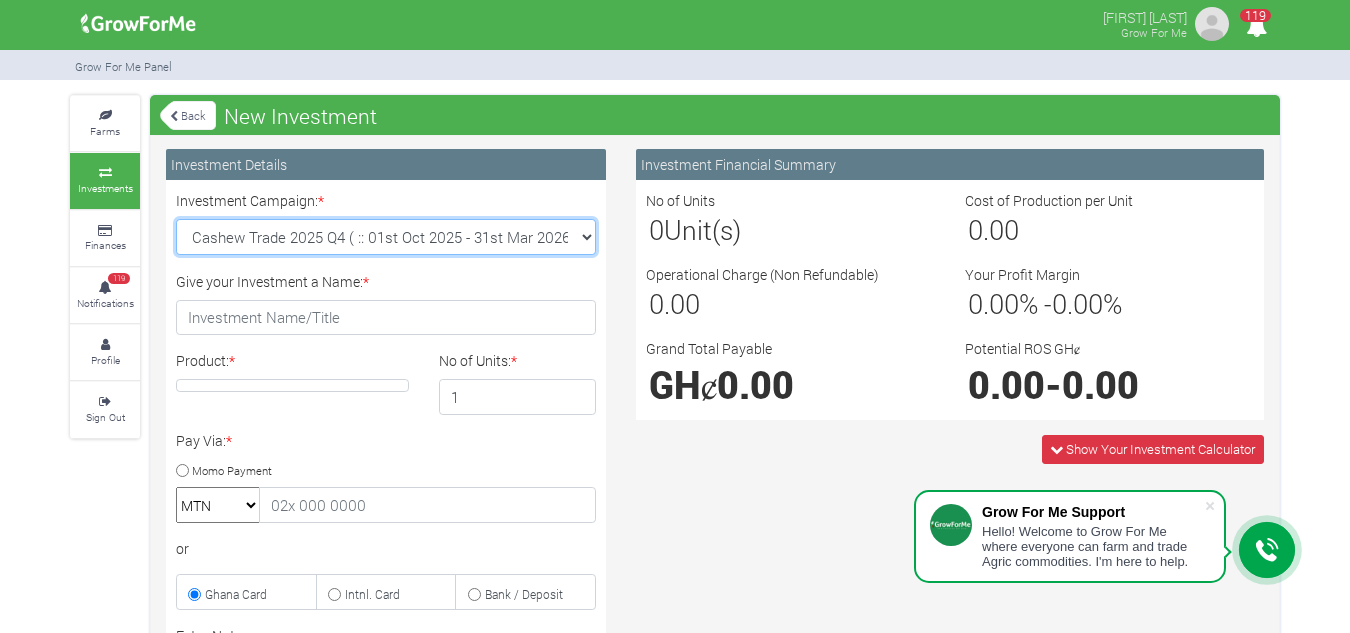 click on "Cashew Trade 2025 Q4 ( :: 01st Oct 2025 - 31st Mar 2026)
Maize Trade 2025 Q4 (Maize Trade :: 01st Oct 2025 - 31st Mar 2026)
Soybean Trade 2025 Q4 (Soybean Trade :: 01st Oct 2025 - 31st Mar 2026)
Machinery Fund (10 Yrs) (Machinery :: 01st Jun 2025 - 01st Jun 2035) Rice Trade 2025 Q4 (Rice Trade :: 01st Oct 2025 - 31st Mar 2026)" at bounding box center [386, 237] 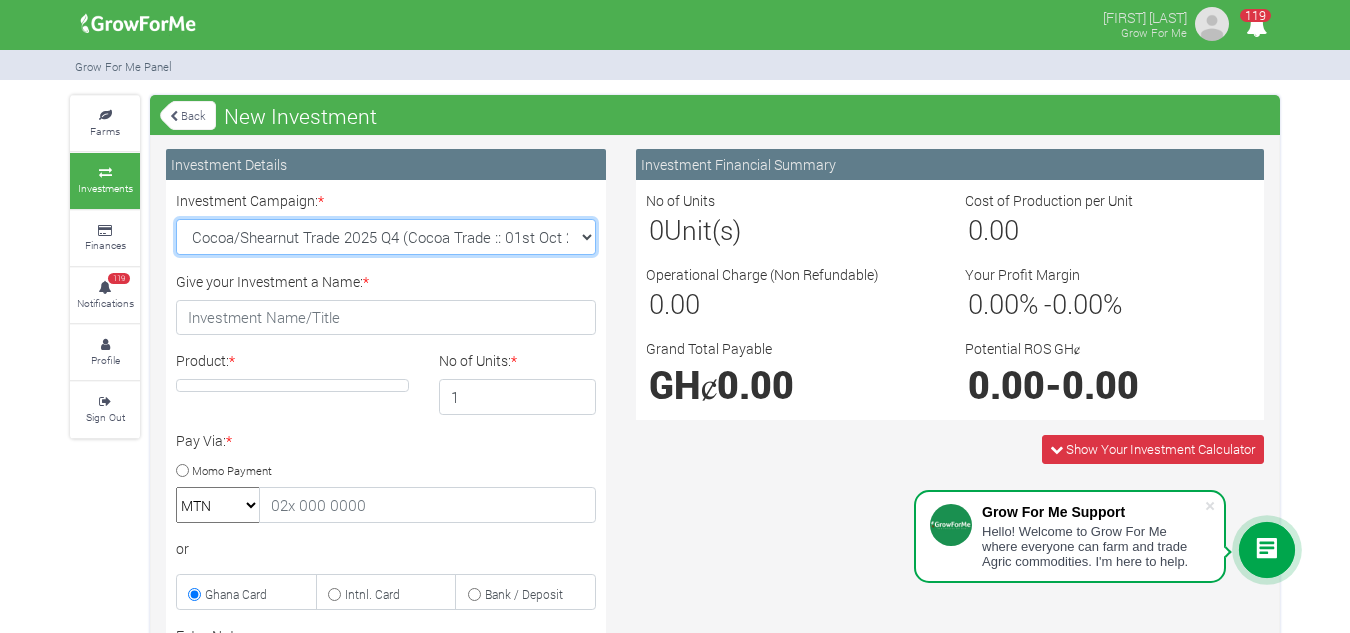 click on "Cashew Trade 2025 Q4 ( :: 01st Oct 2025 - 31st Mar 2026)
Maize Trade 2025 Q4 (Maize Trade :: 01st Oct 2025 - 31st Mar 2026)
Soybean Trade 2025 Q4 (Soybean Trade :: 01st Oct 2025 - 31st Mar 2026)
Machinery Fund (10 Yrs) (Machinery :: 01st Jun 2025 - 01st Jun 2035) Rice Trade 2025 Q4 (Rice Trade :: 01st Oct 2025 - 31st Mar 2026)" at bounding box center [386, 237] 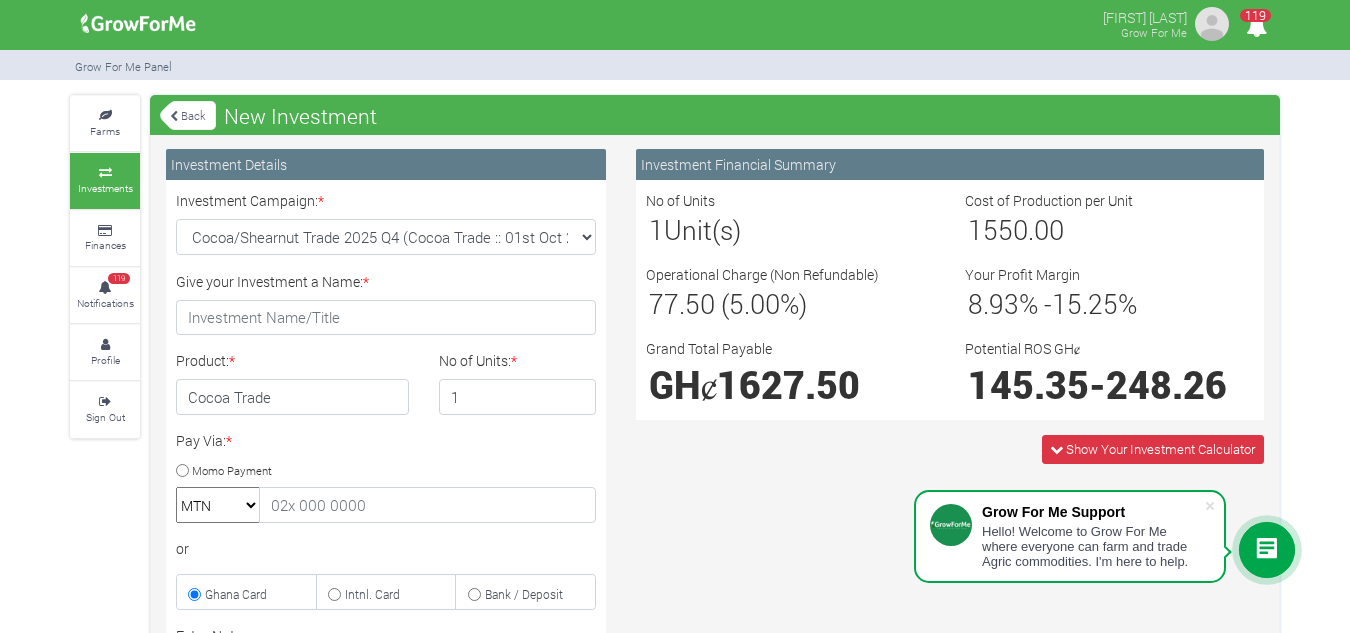 click on "GHȼ  1627.50" at bounding box center (790, 384) 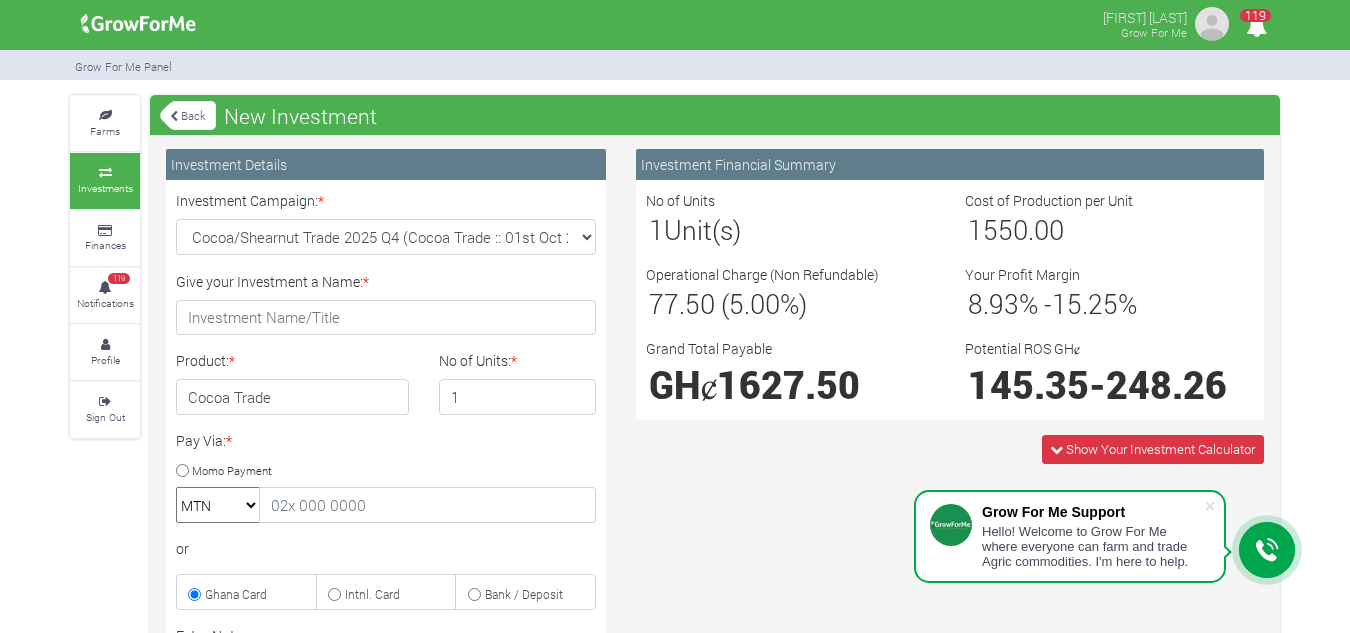 click on "GHȼ  1627.50" at bounding box center (790, 384) 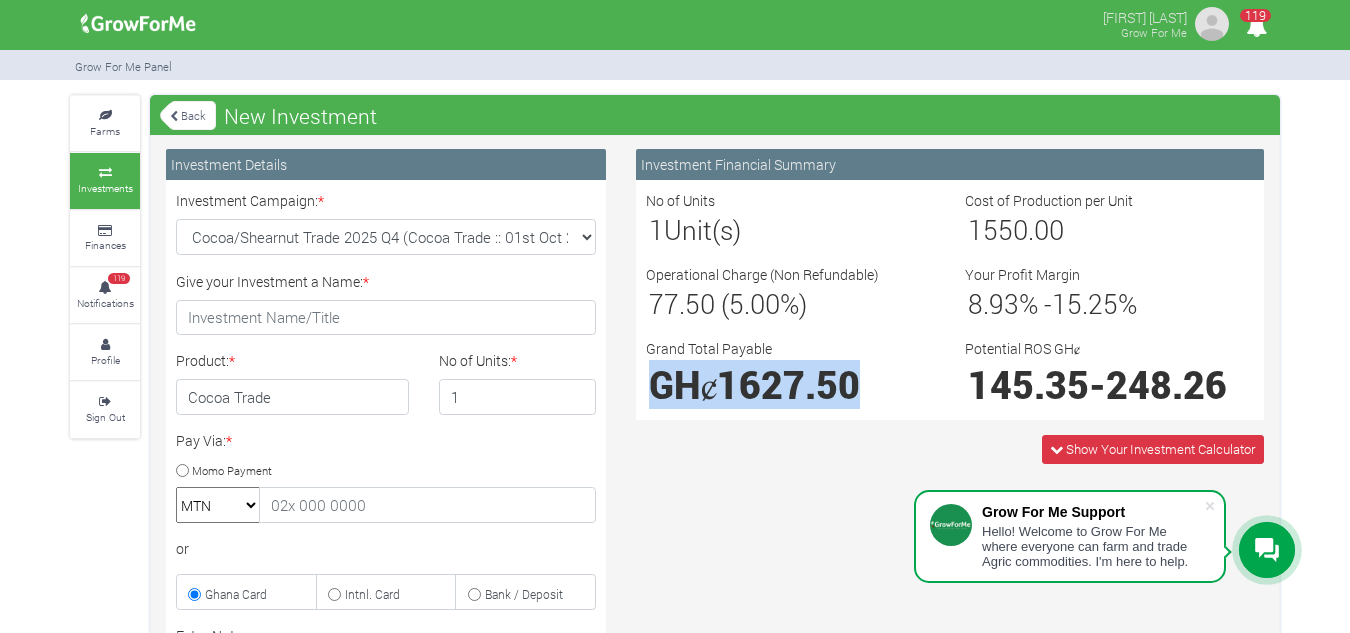 click on "GHȼ  1627.50" at bounding box center [790, 384] 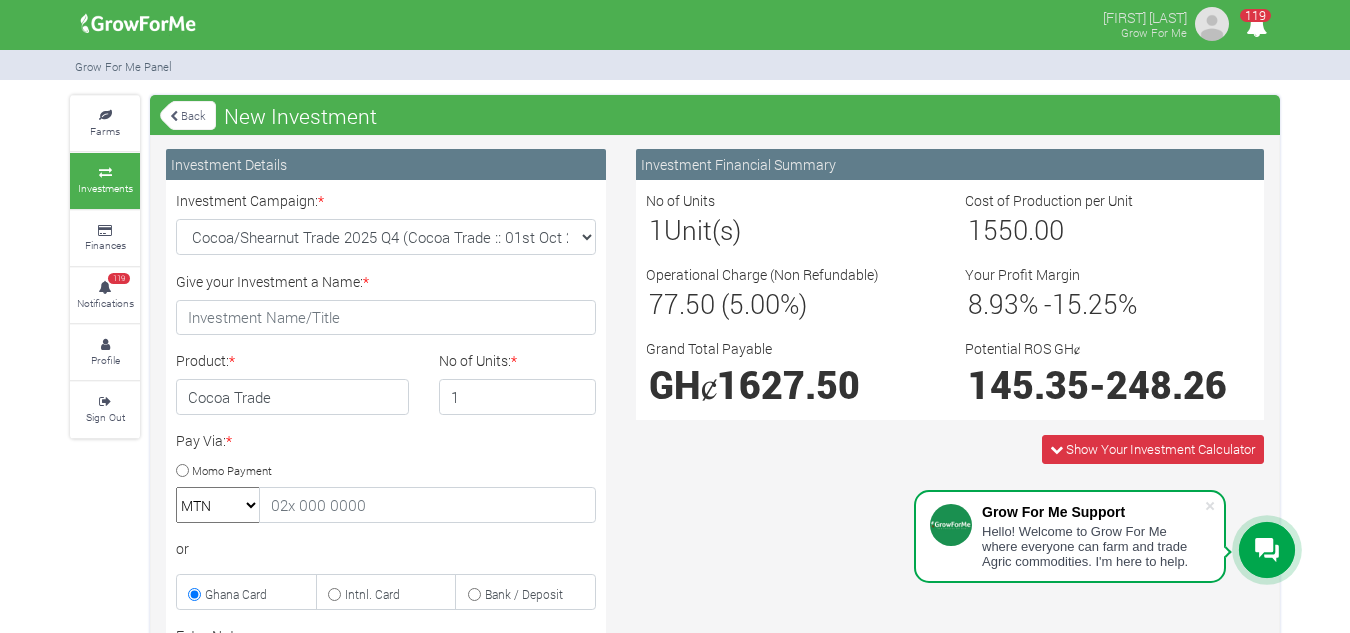 click on "Investment Financial Summary
No of Units
1  Unit(s)
Cost of Production per Unit
1550.00
Operational Charge (Non Refundable)
77.50 (5.00%)
Your Profit Margin
8.93 % -  15.25 %
Grand Total Payable GHȼ" at bounding box center [950, 574] 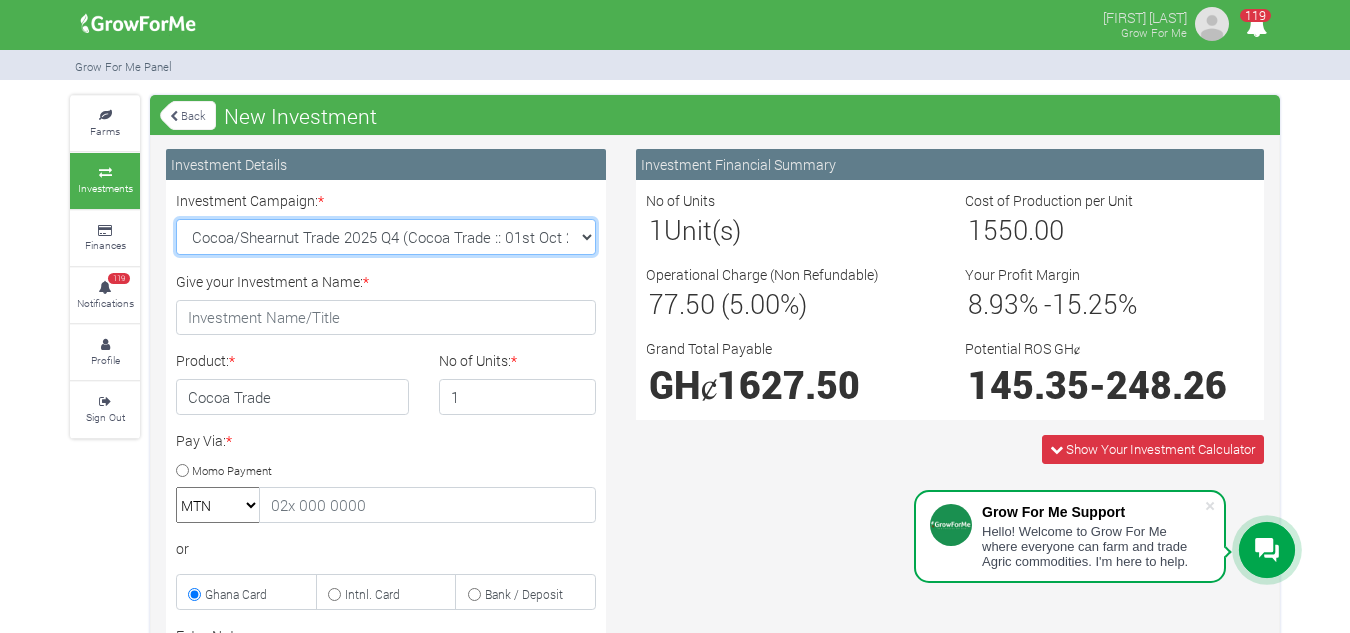 click on "Cashew Trade 2025 Q4 ( :: 01st Oct 2025 - 31st Mar 2026)
Maize Trade 2025 Q4 (Maize Trade :: 01st Oct 2025 - 31st Mar 2026)
Soybean Trade 2025 Q4 (Soybean Trade :: 01st Oct 2025 - 31st Mar 2026)
Machinery Fund (10 Yrs) (Machinery :: 01st Jun 2025 - 01st Jun 2035) Rice Trade 2025 Q4 (Rice Trade :: 01st Oct 2025 - 31st Mar 2026)" at bounding box center [386, 237] 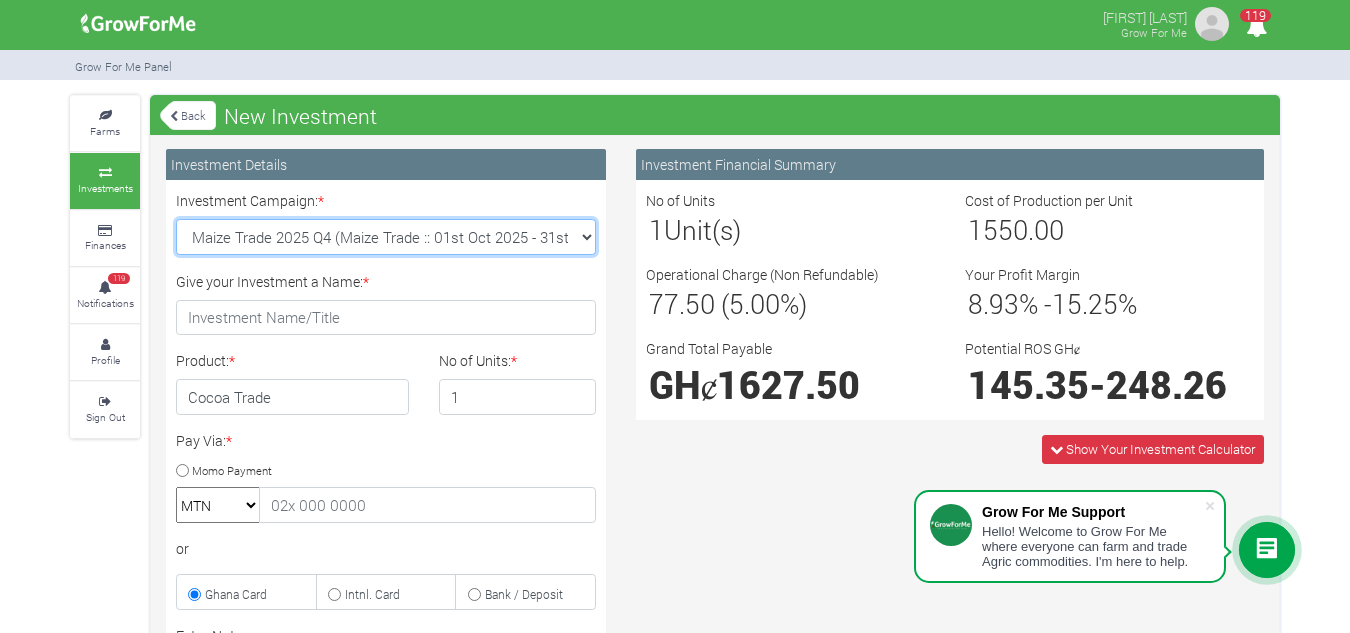 click on "Cashew Trade 2025 Q4 ( :: 01st Oct 2025 - 31st Mar 2026)
Maize Trade 2025 Q4 (Maize Trade :: 01st Oct 2025 - 31st Mar 2026)
Soybean Trade 2025 Q4 (Soybean Trade :: 01st Oct 2025 - 31st Mar 2026)
Machinery Fund (10 Yrs) (Machinery :: 01st Jun 2025 - 01st Jun 2035) Rice Trade 2025 Q4 (Rice Trade :: 01st Oct 2025 - 31st Mar 2026)" at bounding box center [386, 237] 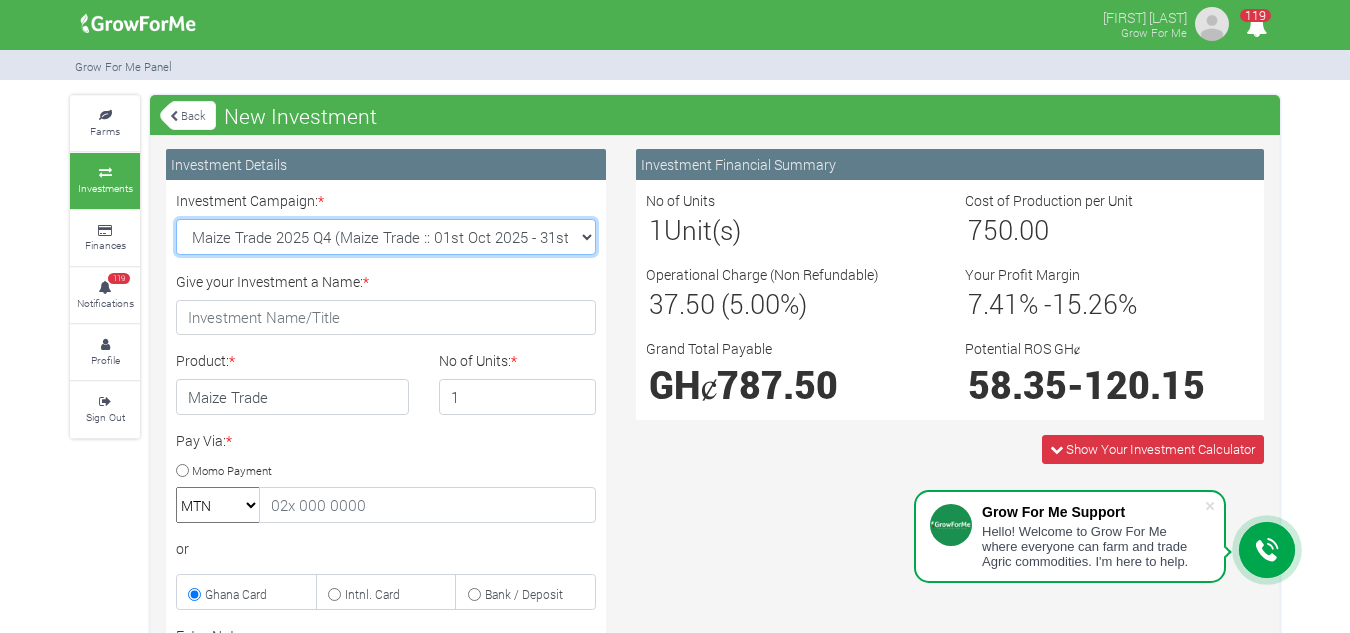 click on "Cashew Trade 2025 Q4 ( :: 01st Oct 2025 - 31st Mar 2026)
Maize Trade 2025 Q4 (Maize Trade :: 01st Oct 2025 - 31st Mar 2026)
Soybean Trade 2025 Q4 (Soybean Trade :: 01st Oct 2025 - 31st Mar 2026)
Machinery Fund (10 Yrs) (Machinery :: 01st Jun 2025 - 01st Jun 2035) Rice Trade 2025 Q4 (Rice Trade :: 01st Oct 2025 - 31st Mar 2026)" at bounding box center [386, 237] 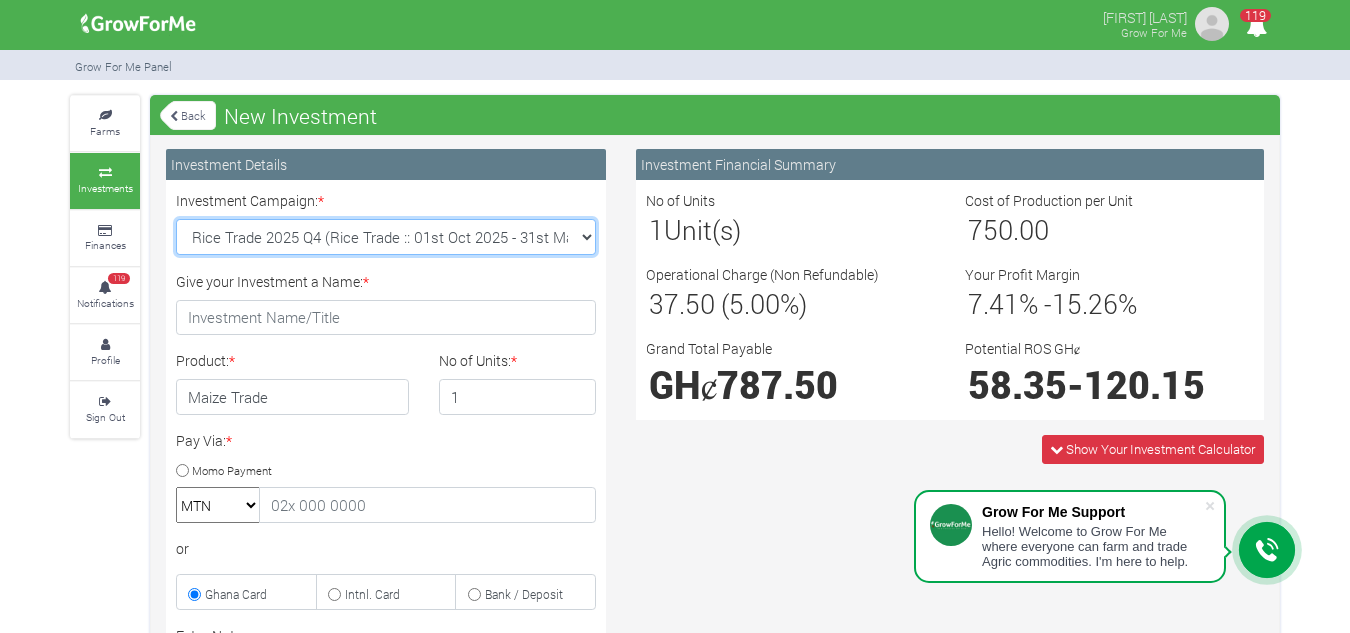 click on "Cashew Trade 2025 Q4 ( :: 01st Oct 2025 - 31st Mar 2026)
Maize Trade 2025 Q4 (Maize Trade :: 01st Oct 2025 - 31st Mar 2026)
Soybean Trade 2025 Q4 (Soybean Trade :: 01st Oct 2025 - 31st Mar 2026)
Machinery Fund (10 Yrs) (Machinery :: 01st Jun 2025 - 01st Jun 2035) Rice Trade 2025 Q4 (Rice Trade :: 01st Oct 2025 - 31st Mar 2026)" at bounding box center (386, 237) 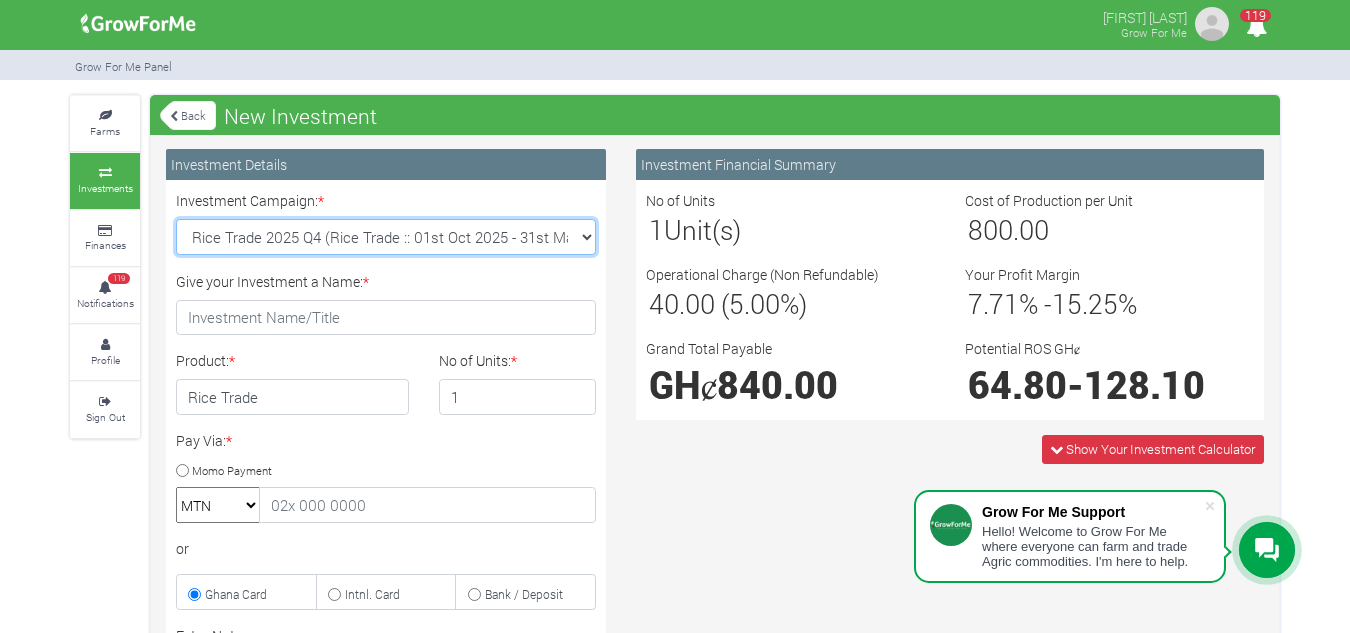 click on "Cashew Trade 2025 Q4 ( :: 01st Oct 2025 - 31st Mar 2026)
Maize Trade 2025 Q4 (Maize Trade :: 01st Oct 2025 - 31st Mar 2026)
Soybean Trade 2025 Q4 (Soybean Trade :: 01st Oct 2025 - 31st Mar 2026)
Machinery Fund (10 Yrs) (Machinery :: 01st Jun 2025 - 01st Jun 2035) Rice Trade 2025 Q4 (Rice Trade :: 01st Oct 2025 - 31st Mar 2026)" at bounding box center [386, 237] 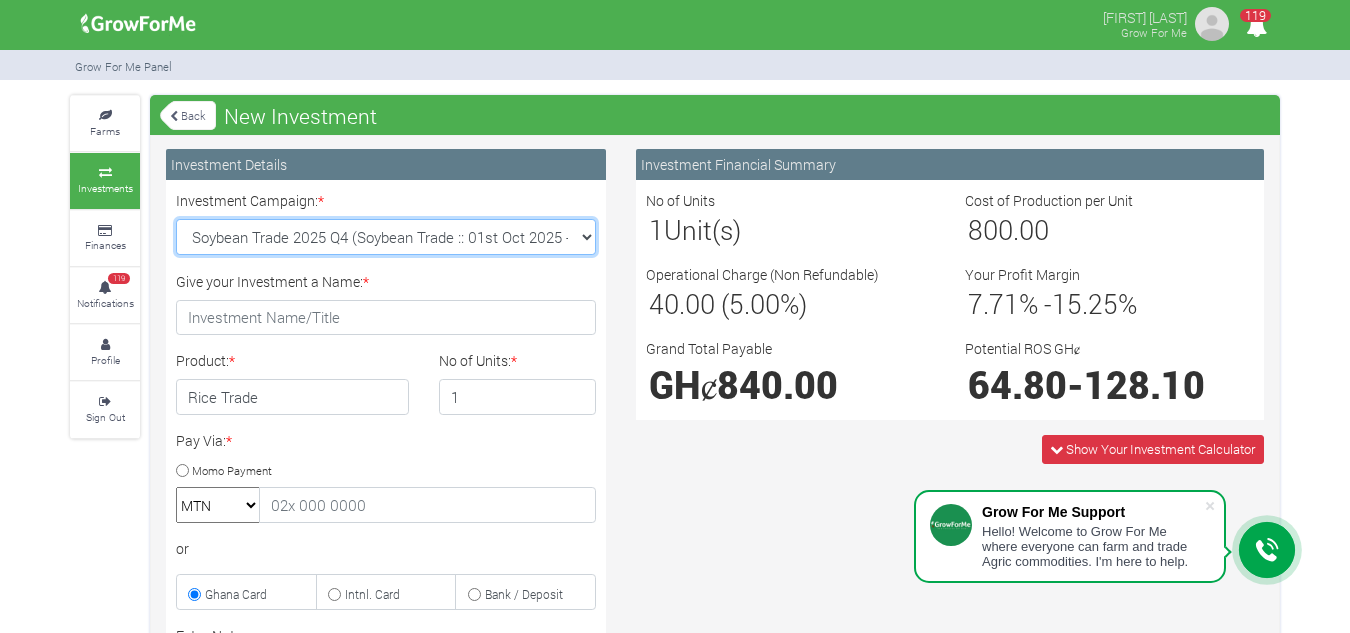 click on "Cashew Trade 2025 Q4 ( :: 01st Oct 2025 - 31st Mar 2026)
Maize Trade 2025 Q4 (Maize Trade :: 01st Oct 2025 - 31st Mar 2026)
Soybean Trade 2025 Q4 (Soybean Trade :: 01st Oct 2025 - 31st Mar 2026)
Machinery Fund (10 Yrs) (Machinery :: 01st Jun 2025 - 01st Jun 2035) Rice Trade 2025 Q4 (Rice Trade :: 01st Oct 2025 - 31st Mar 2026)" at bounding box center (386, 237) 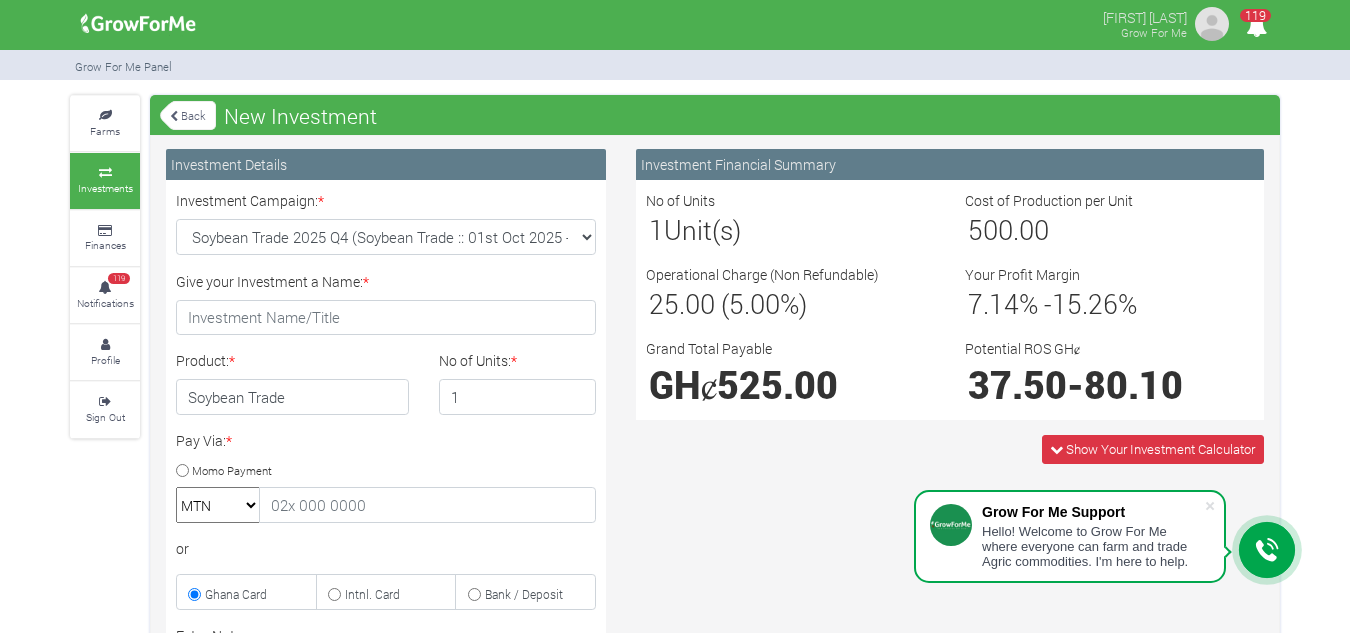 click on "Show Your Investment Calculator" at bounding box center (950, 449) 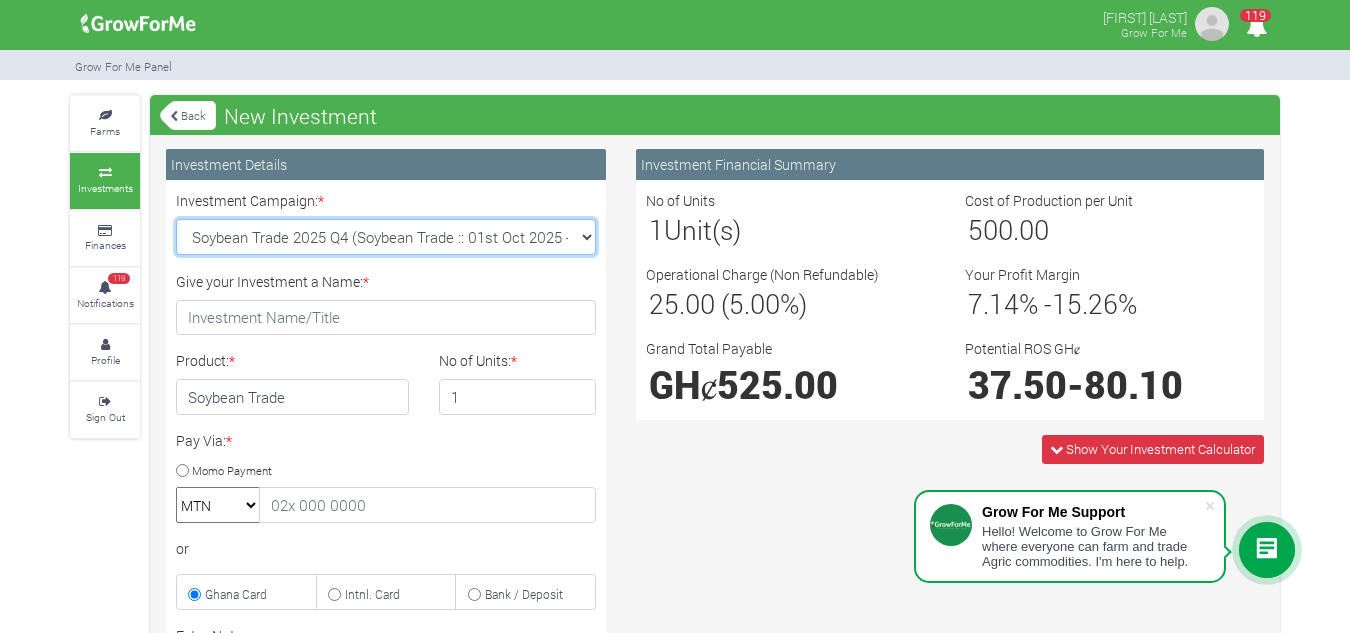 click on "Cashew Trade 2025 Q4 ( :: 01st Oct 2025 - 31st Mar 2026)
Maize Trade 2025 Q4 (Maize Trade :: 01st Oct 2025 - 31st Mar 2026)
Soybean Trade 2025 Q4 (Soybean Trade :: 01st Oct 2025 - 31st Mar 2026)
Machinery Fund (10 Yrs) (Machinery :: 01st Jun 2025 - 01st Jun 2035) Rice Trade 2025 Q4 (Rice Trade :: 01st Oct 2025 - 31st Mar 2026)" at bounding box center [386, 237] 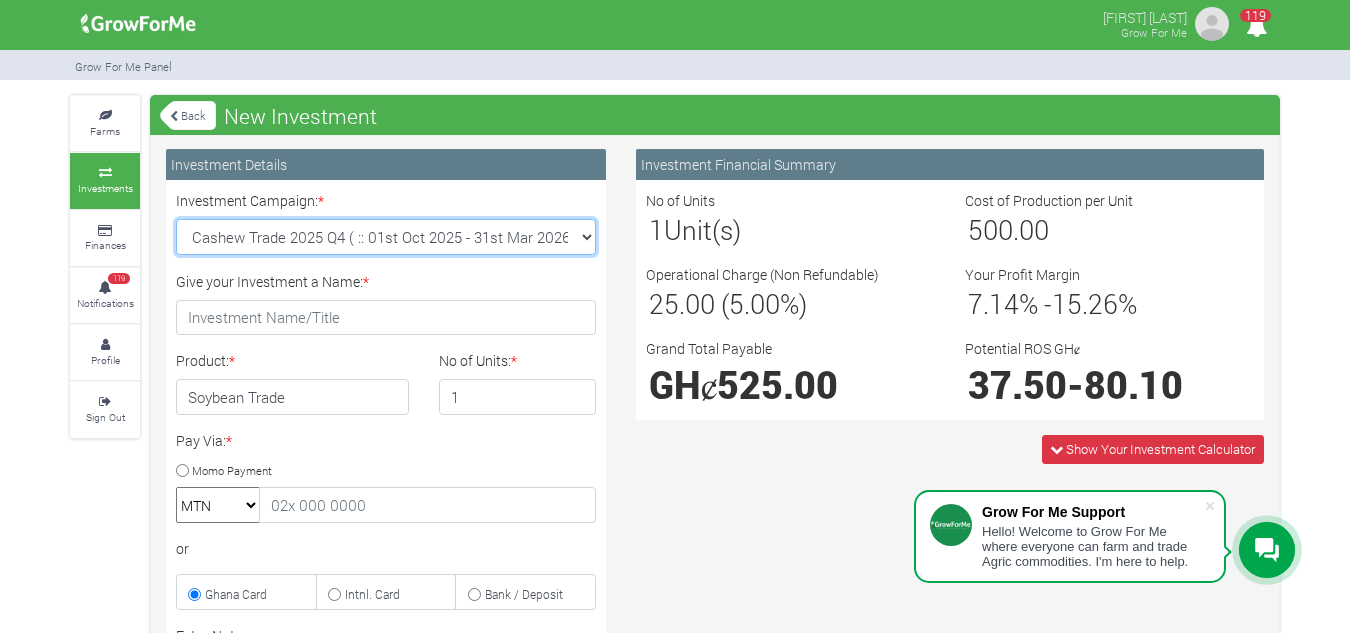 click on "Cashew Trade 2025 Q4 ( :: 01st Oct 2025 - 31st Mar 2026)
Maize Trade 2025 Q4 (Maize Trade :: 01st Oct 2025 - 31st Mar 2026)
Soybean Trade 2025 Q4 (Soybean Trade :: 01st Oct 2025 - 31st Mar 2026)
Machinery Fund (10 Yrs) (Machinery :: 01st Jun 2025 - 01st Jun 2035) Rice Trade 2025 Q4 (Rice Trade :: 01st Oct 2025 - 31st Mar 2026)" at bounding box center [386, 237] 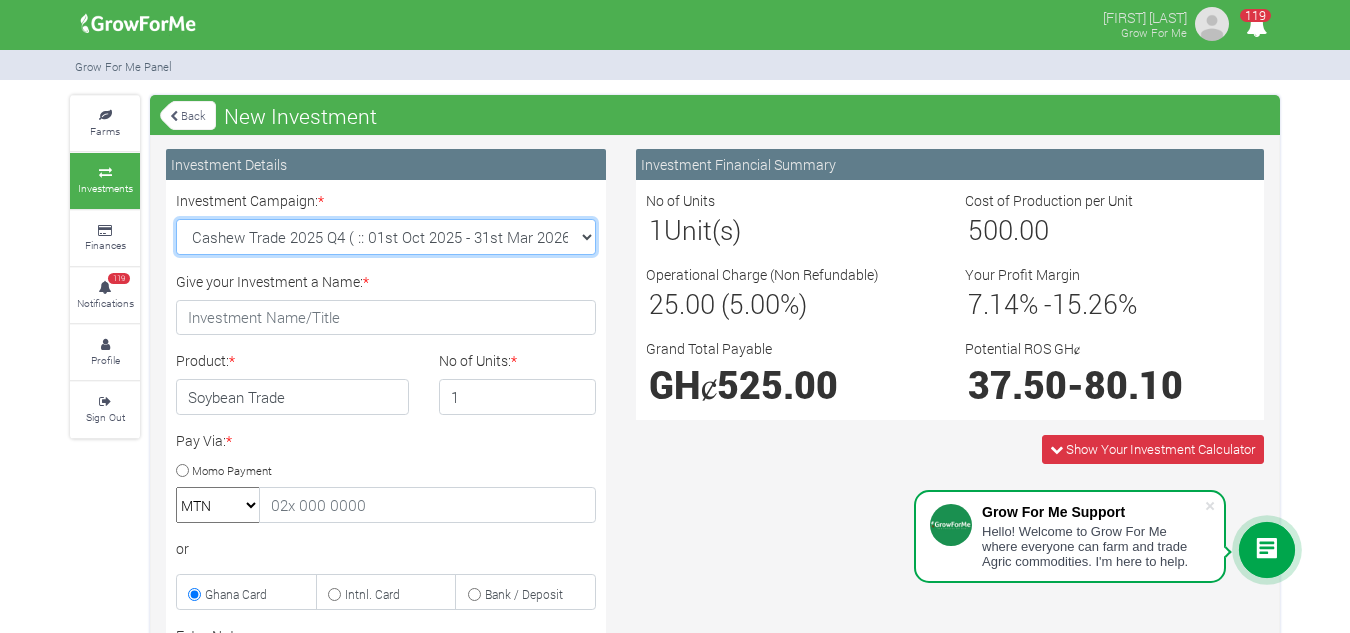 click on "Cashew Trade 2025 Q4 ( :: 01st Oct 2025 - 31st Mar 2026)
Maize Trade 2025 Q4 (Maize Trade :: 01st Oct 2025 - 31st Mar 2026)
Soybean Trade 2025 Q4 (Soybean Trade :: 01st Oct 2025 - 31st Mar 2026)
Machinery Fund (10 Yrs) (Machinery :: 01st Jun 2025 - 01st Jun 2035) Rice Trade 2025 Q4 (Rice Trade :: 01st Oct 2025 - 31st Mar 2026)" at bounding box center (386, 237) 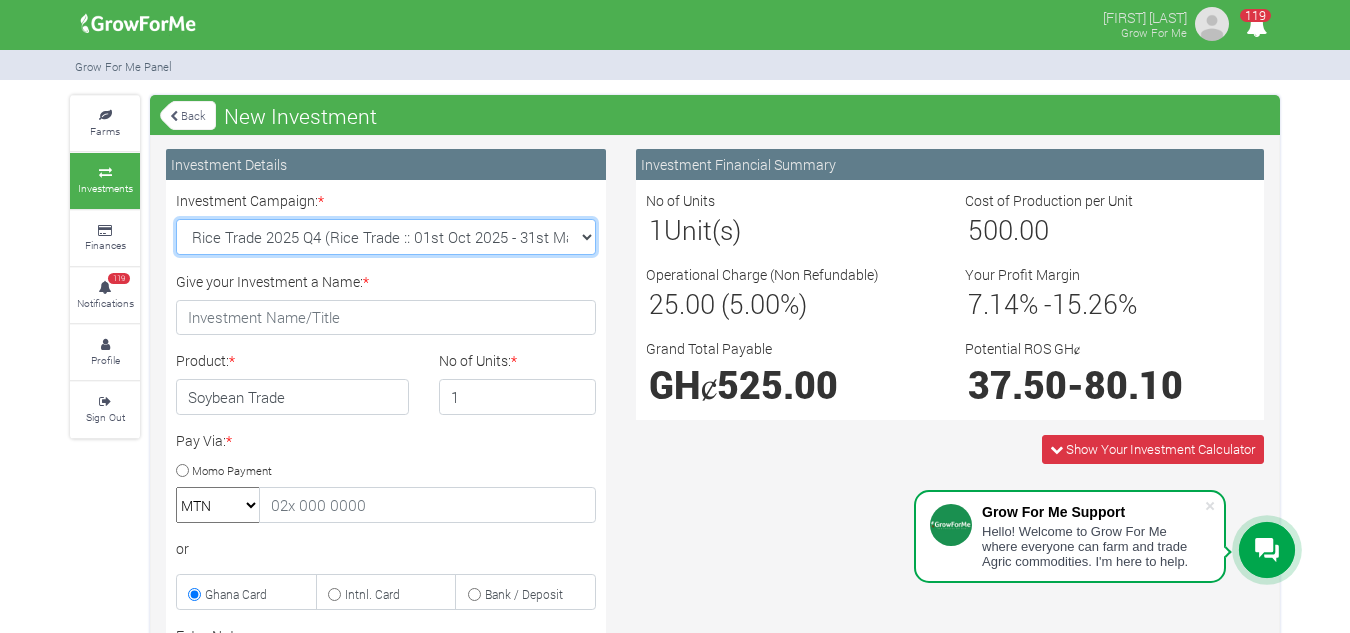 click on "Cashew Trade 2025 Q4 ( :: 01st Oct 2025 - 31st Mar 2026)
Maize Trade 2025 Q4 (Maize Trade :: 01st Oct 2025 - 31st Mar 2026)
Soybean Trade 2025 Q4 (Soybean Trade :: 01st Oct 2025 - 31st Mar 2026)
Machinery Fund (10 Yrs) (Machinery :: 01st Jun 2025 - 01st Jun 2035) Rice Trade 2025 Q4 (Rice Trade :: 01st Oct 2025 - 31st Mar 2026)" at bounding box center (386, 237) 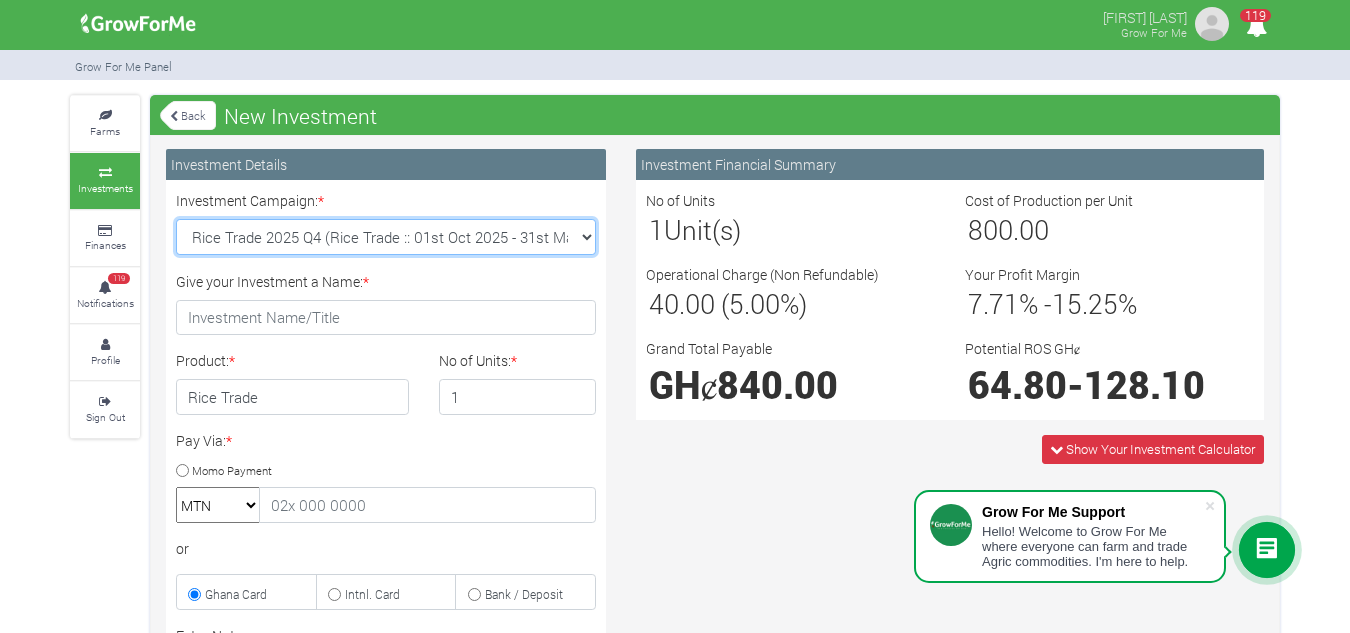 click on "Cashew Trade 2025 Q4 ( :: 01st Oct 2025 - 31st Mar 2026)
Maize Trade 2025 Q4 (Maize Trade :: 01st Oct 2025 - 31st Mar 2026)
Soybean Trade 2025 Q4 (Soybean Trade :: 01st Oct 2025 - 31st Mar 2026)
Machinery Fund (10 Yrs) (Machinery :: 01st Jun 2025 - 01st Jun 2035) Rice Trade 2025 Q4 (Rice Trade :: 01st Oct 2025 - 31st Mar 2026)" at bounding box center [386, 237] 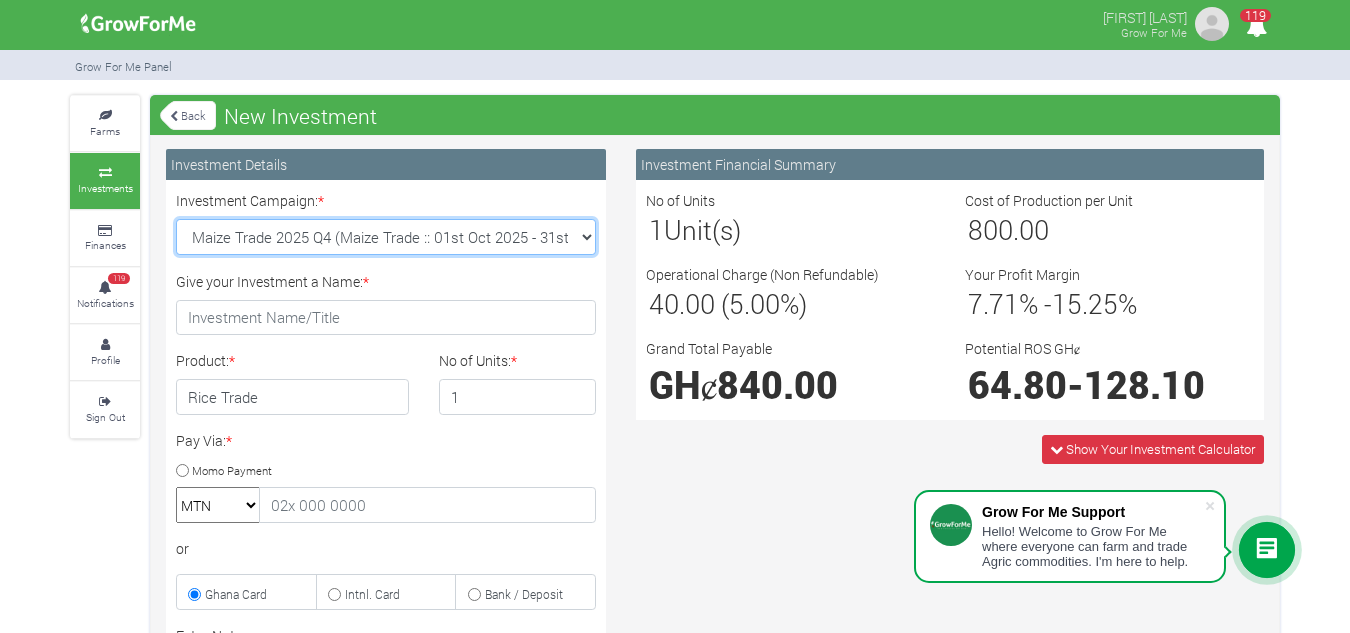 click on "Cashew Trade 2025 Q4 ( :: 01st Oct 2025 - 31st Mar 2026)
Maize Trade 2025 Q4 (Maize Trade :: 01st Oct 2025 - 31st Mar 2026)
Soybean Trade 2025 Q4 (Soybean Trade :: 01st Oct 2025 - 31st Mar 2026)
Machinery Fund (10 Yrs) (Machinery :: 01st Jun 2025 - 01st Jun 2035) Rice Trade 2025 Q4 (Rice Trade :: 01st Oct 2025 - 31st Mar 2026)" at bounding box center (386, 237) 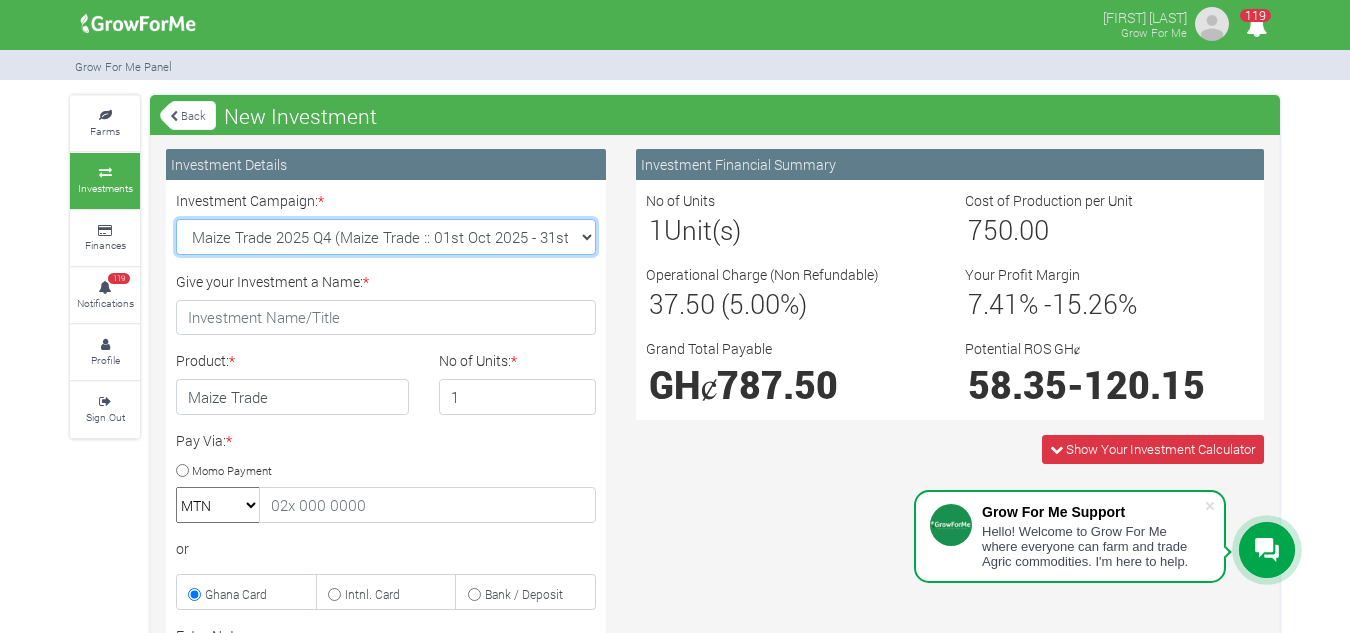 click on "Cashew Trade 2025 Q4 ( :: 01st Oct 2025 - 31st Mar 2026)
Maize Trade 2025 Q4 (Maize Trade :: 01st Oct 2025 - 31st Mar 2026)
Soybean Trade 2025 Q4 (Soybean Trade :: 01st Oct 2025 - 31st Mar 2026)
Machinery Fund (10 Yrs) (Machinery :: 01st Jun 2025 - 01st Jun 2035) Rice Trade 2025 Q4 (Rice Trade :: 01st Oct 2025 - 31st Mar 2026)" at bounding box center (386, 237) 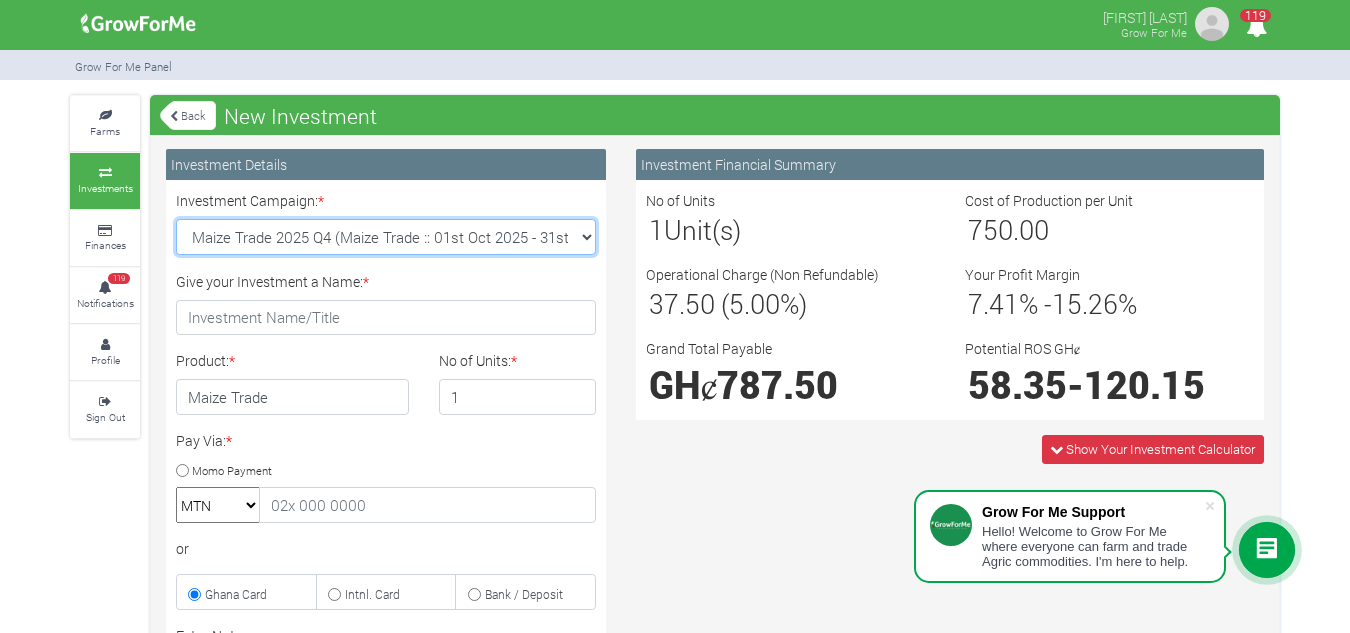 select on "42" 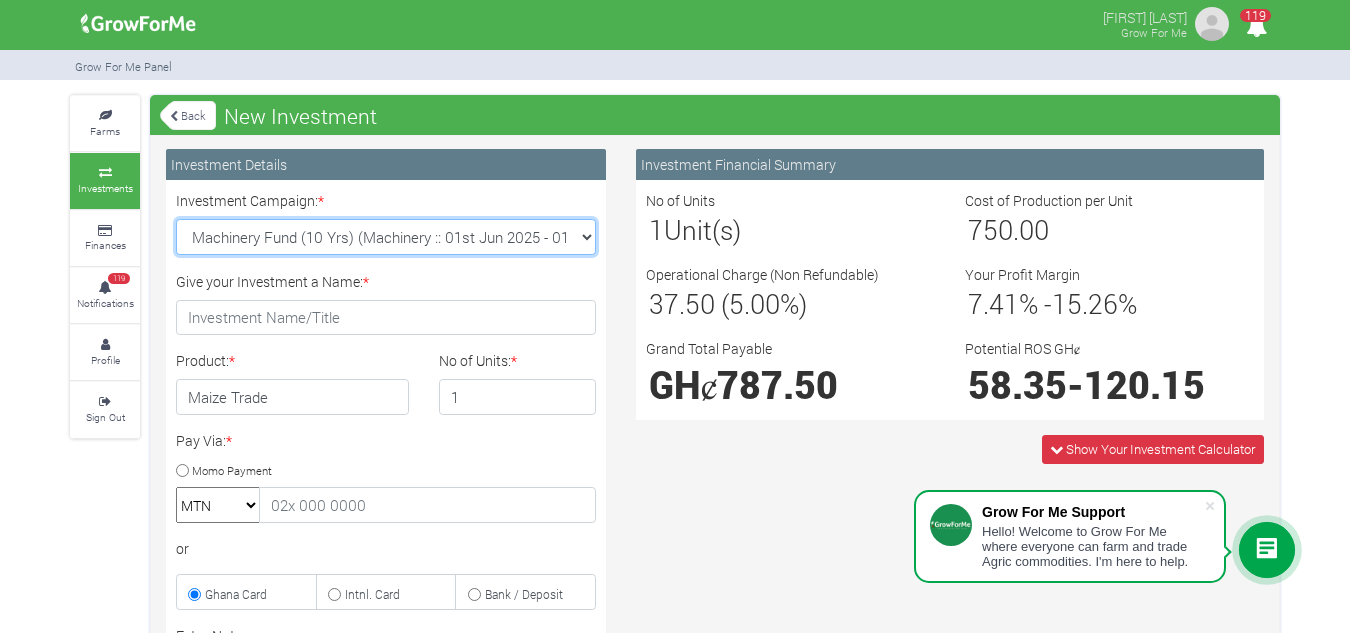 click on "Cashew Trade 2025 Q4 ( :: 01st Oct 2025 - 31st Mar 2026)
Maize Trade 2025 Q4 (Maize Trade :: 01st Oct 2025 - 31st Mar 2026)
Soybean Trade 2025 Q4 (Soybean Trade :: 01st Oct 2025 - 31st Mar 2026)
Machinery Fund (10 Yrs) (Machinery :: 01st Jun 2025 - 01st Jun 2035) Rice Trade 2025 Q4 (Rice Trade :: 01st Oct 2025 - 31st Mar 2026)" at bounding box center [386, 237] 